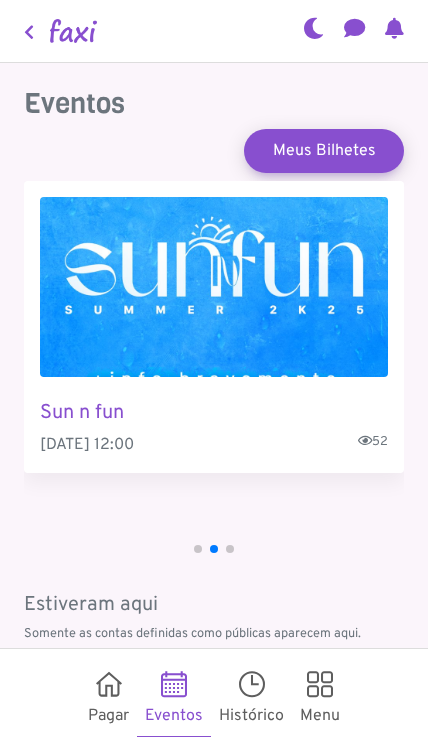scroll, scrollTop: 0, scrollLeft: 0, axis: both 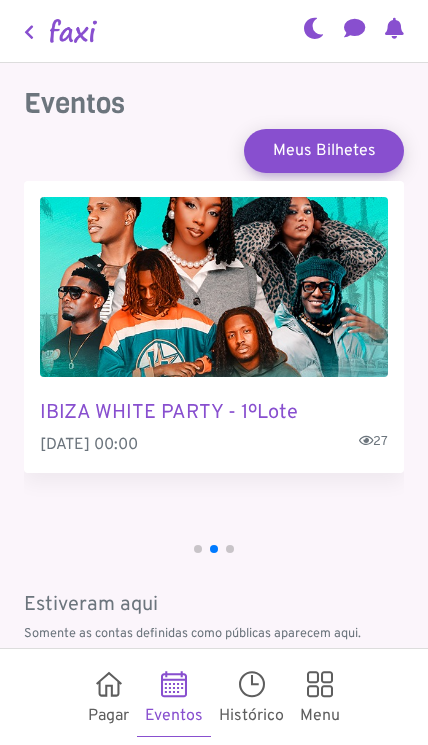 click at bounding box center (29, 31) 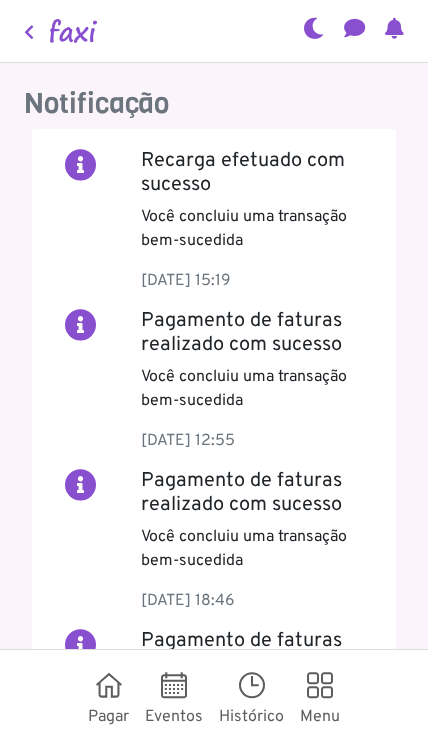 scroll, scrollTop: 0, scrollLeft: 0, axis: both 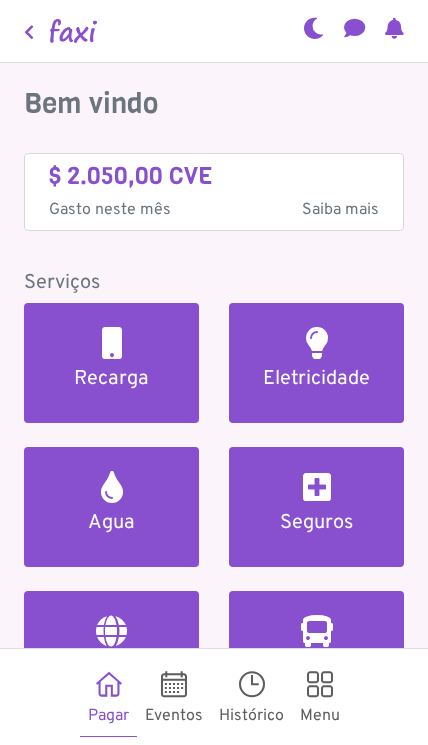 click on "Eletricidade" at bounding box center (316, 363) 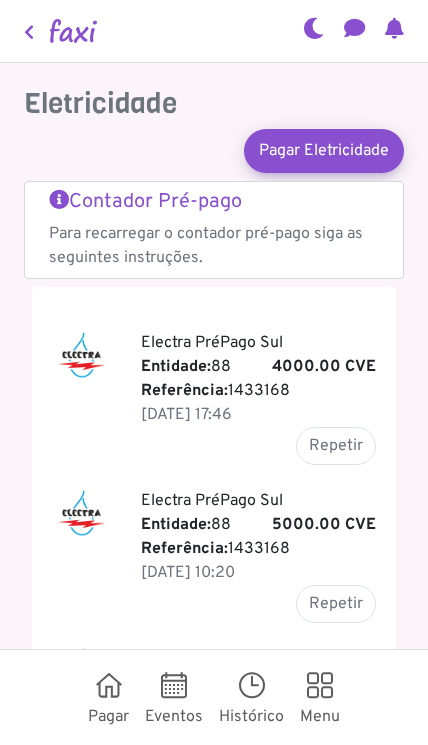 click on "Pagar
Eletricidade" at bounding box center (324, 151) 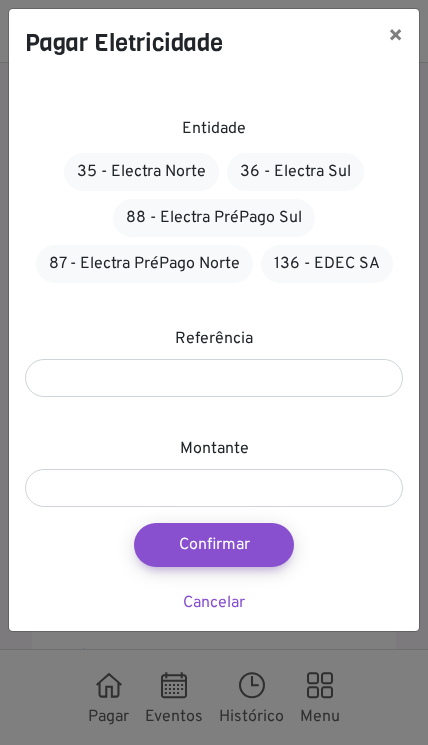 click on "87
-
Electra PréPago Norte" at bounding box center (144, 264) 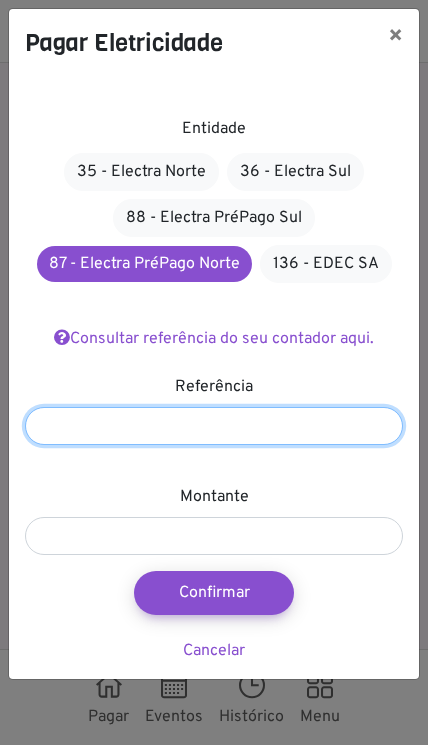 click at bounding box center (214, 426) 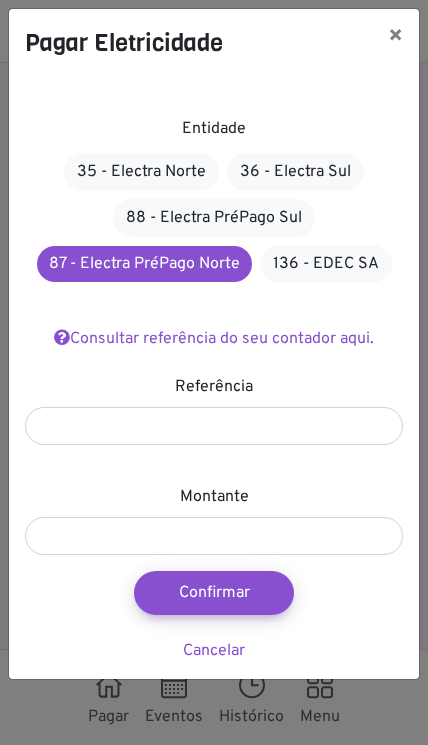 click on "×" at bounding box center (395, 37) 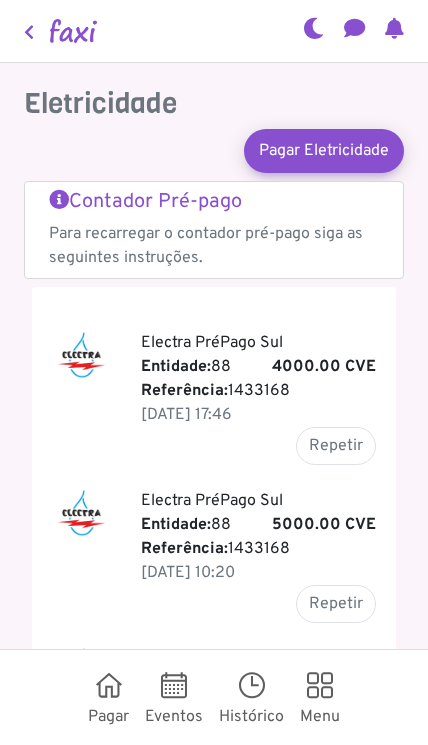 click on "Entidade:   88" at bounding box center (259, 367) 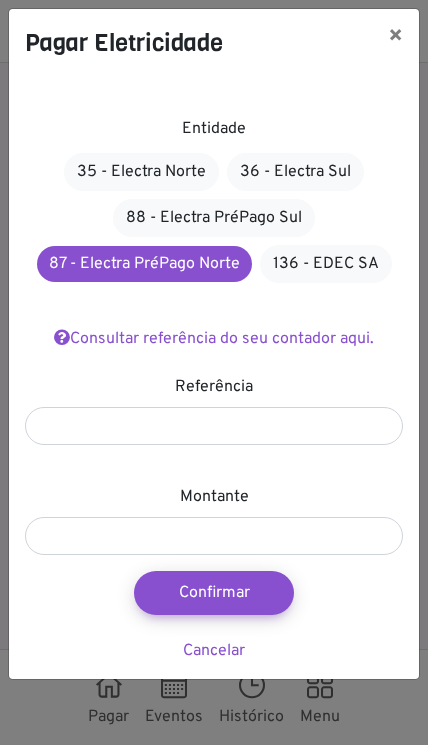 click on "×" at bounding box center (395, 37) 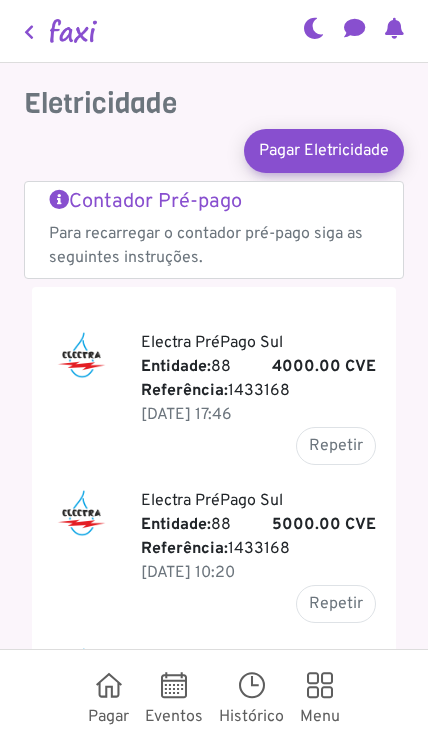 click on "Pagar
Eletricidade" at bounding box center [324, 151] 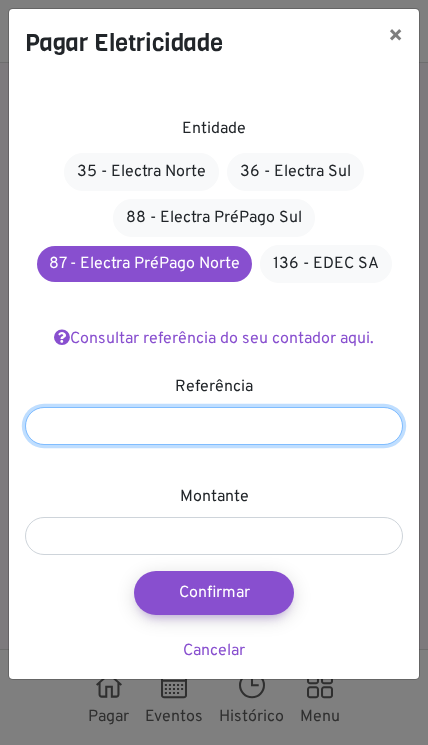 click at bounding box center (214, 426) 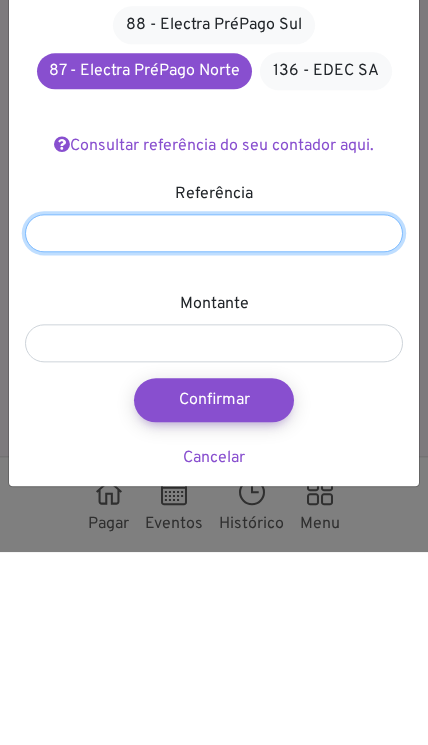 type on "*******" 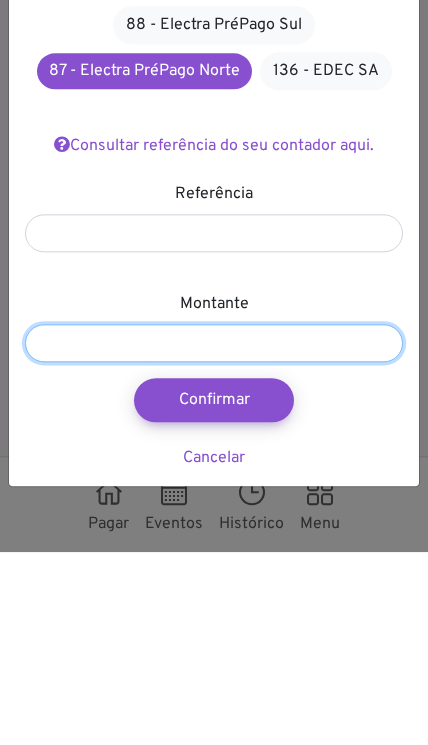 click at bounding box center [214, 536] 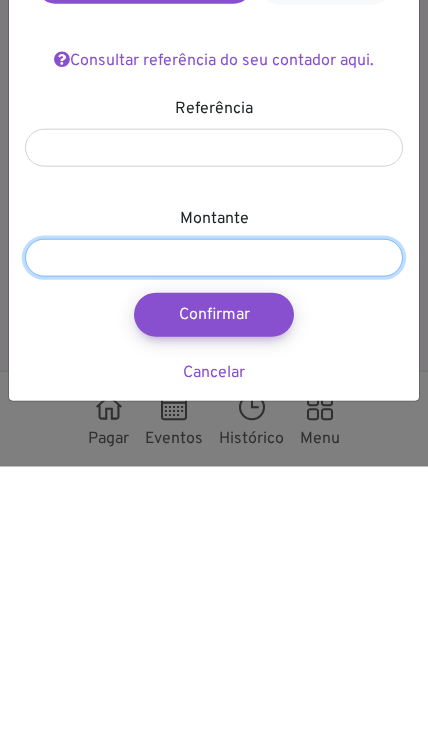 type on "****" 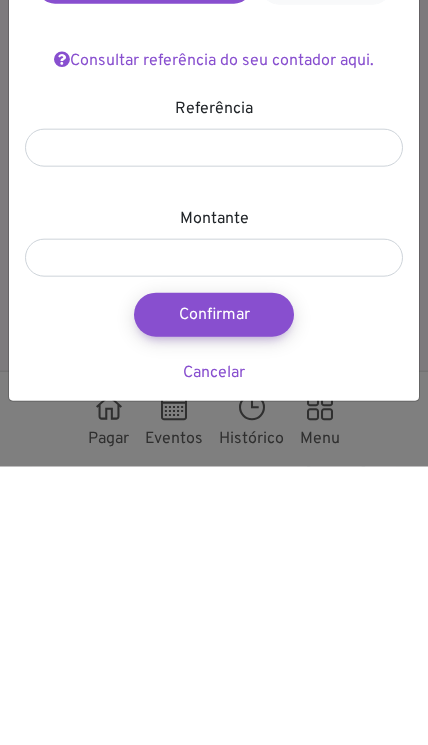 click on "Confirmar" at bounding box center (214, 593) 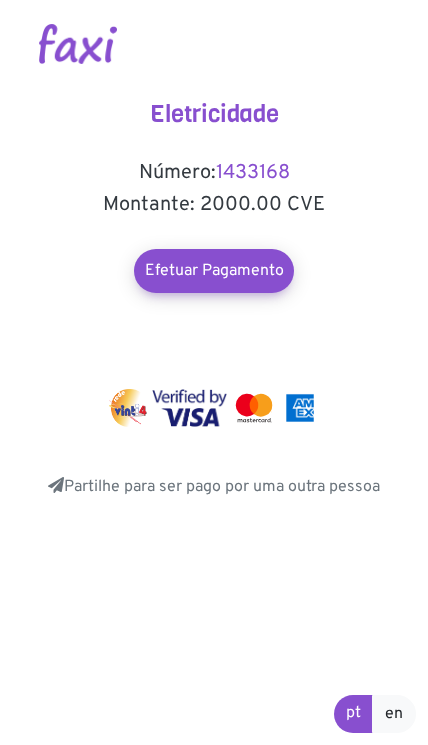 scroll, scrollTop: 0, scrollLeft: 0, axis: both 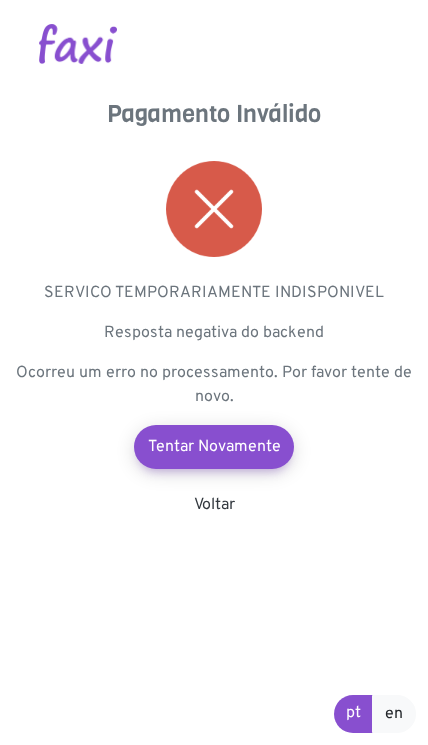 click on "Voltar" at bounding box center (214, 505) 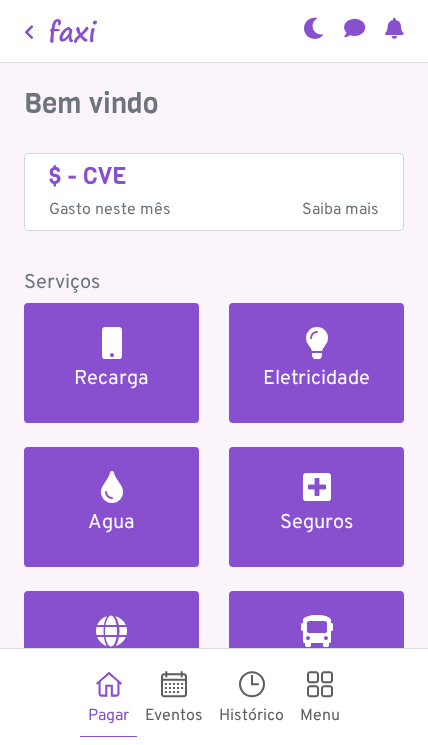 scroll, scrollTop: 0, scrollLeft: 0, axis: both 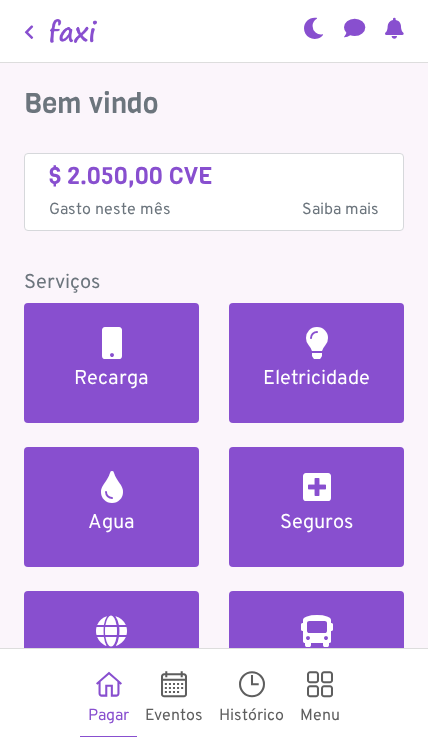 click on "Eletricidade" at bounding box center [316, 363] 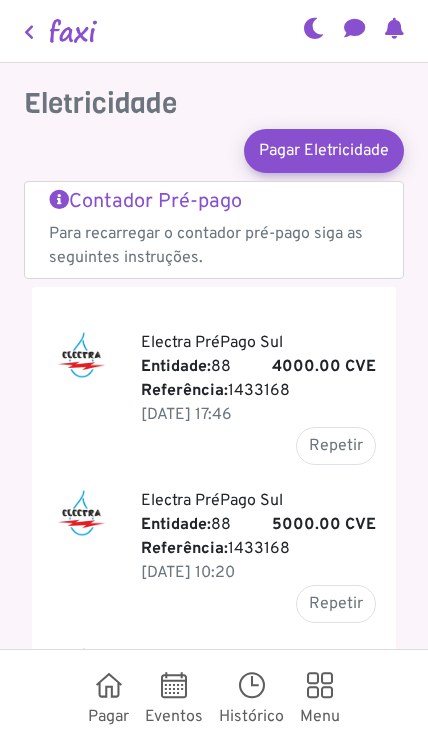 click on "4000.00 CVE" at bounding box center (324, 367) 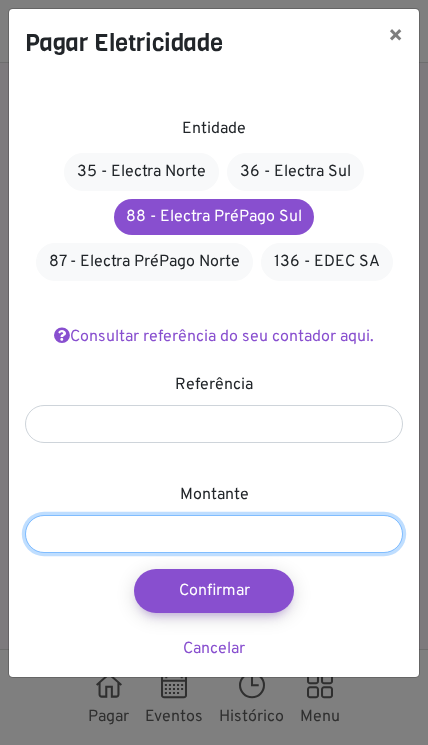 click on "*******" at bounding box center (214, 534) 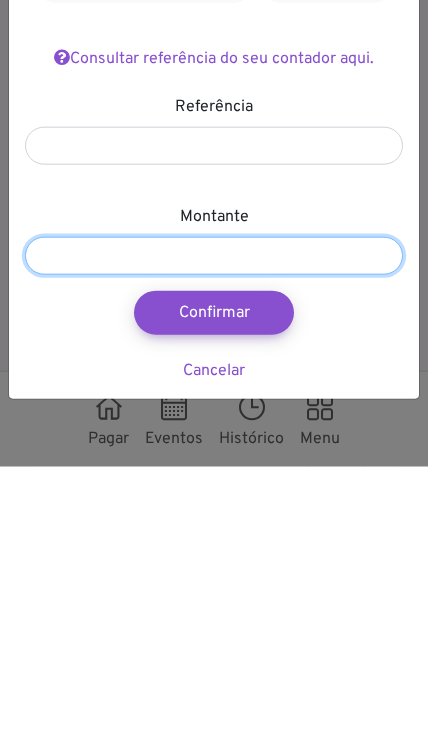 type on "*" 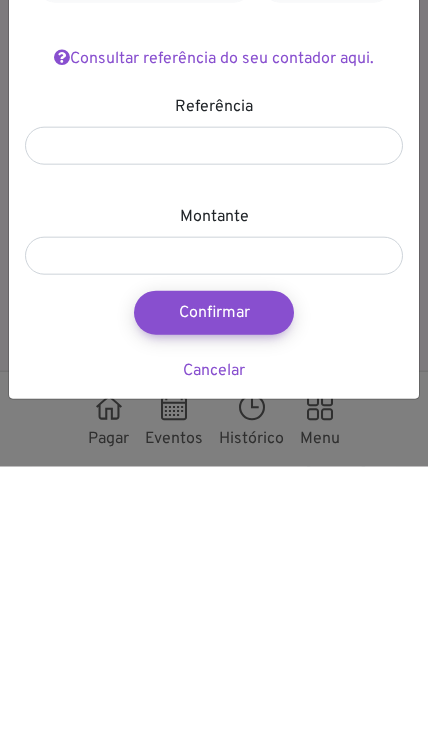 scroll, scrollTop: 82, scrollLeft: 0, axis: vertical 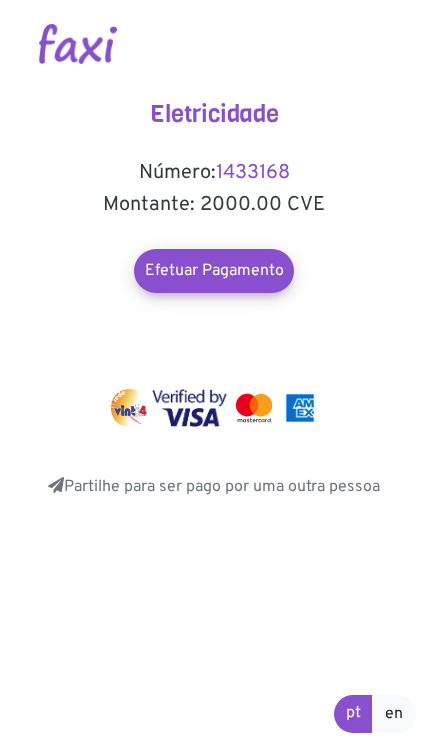 click on "Efetuar Pagamento" at bounding box center (214, 271) 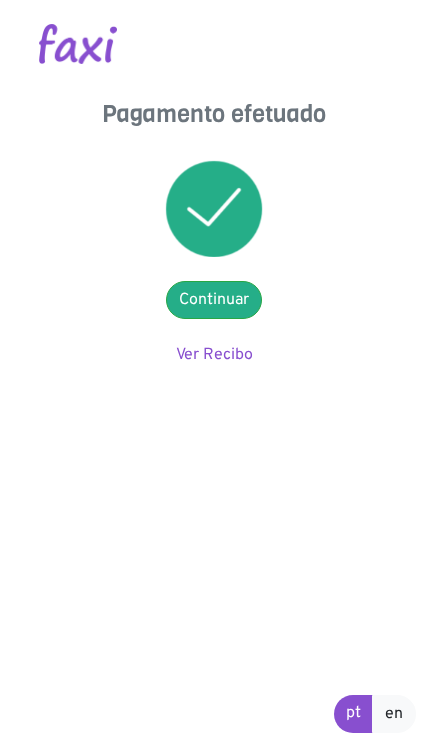 scroll, scrollTop: 0, scrollLeft: 0, axis: both 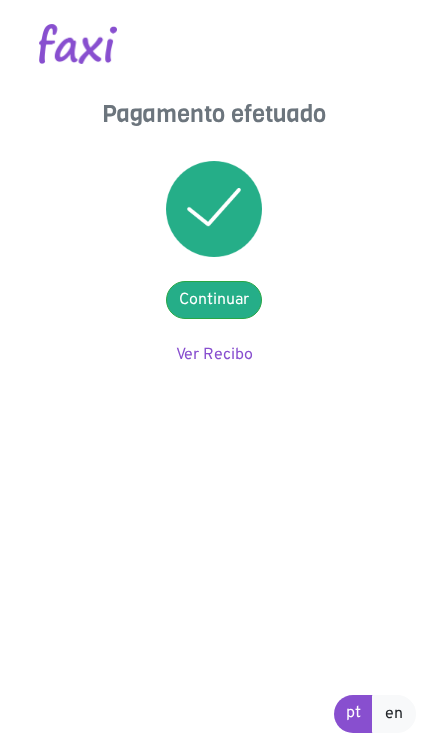 click on "Ver Recibo" at bounding box center (214, 355) 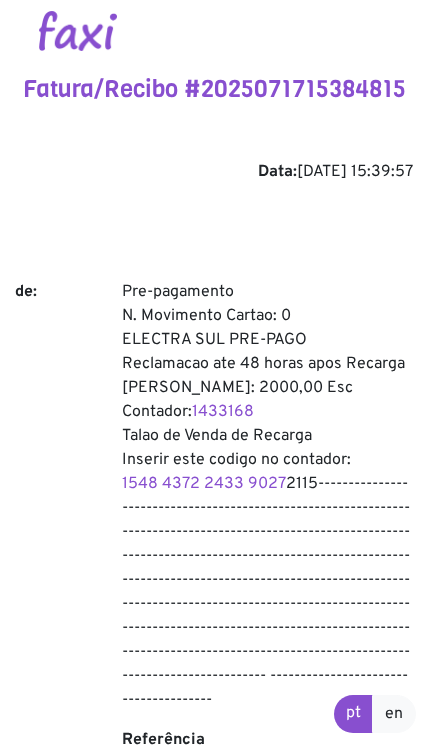 scroll, scrollTop: 0, scrollLeft: 0, axis: both 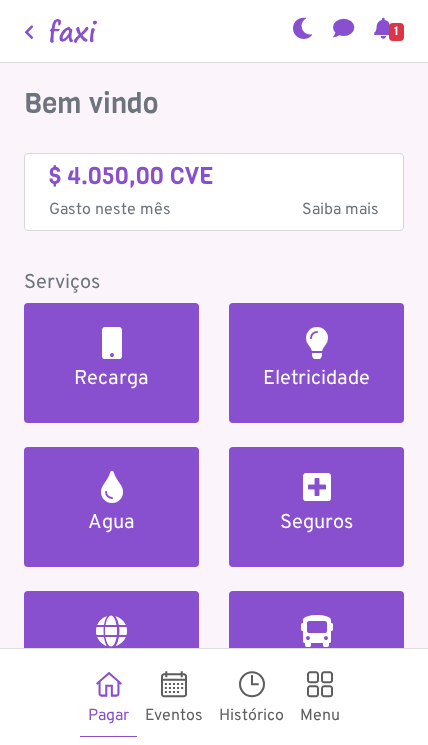 click on "Eletricidade" at bounding box center [316, 363] 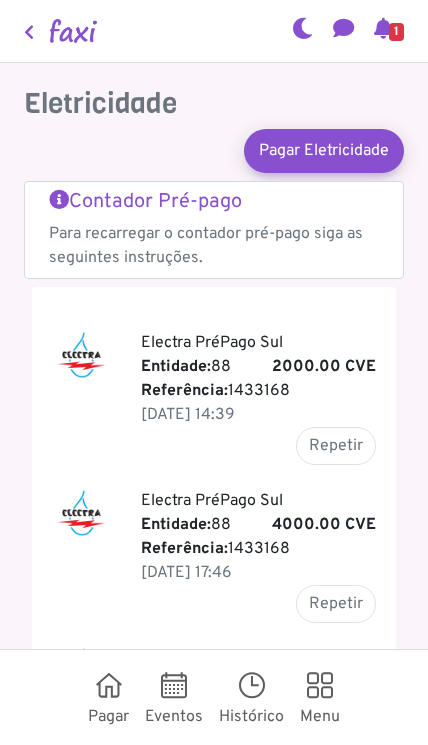 scroll, scrollTop: 0, scrollLeft: 0, axis: both 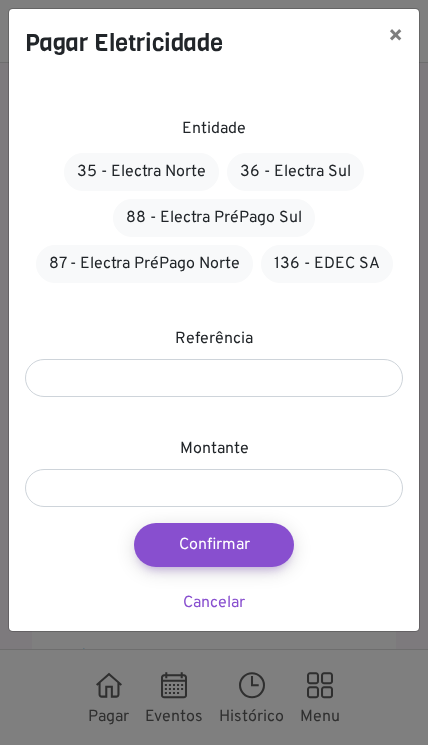 click on "×" at bounding box center (395, 37) 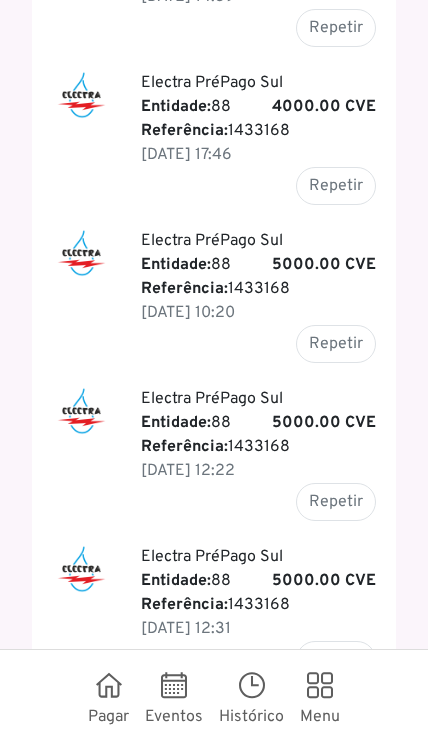 scroll, scrollTop: 417, scrollLeft: 0, axis: vertical 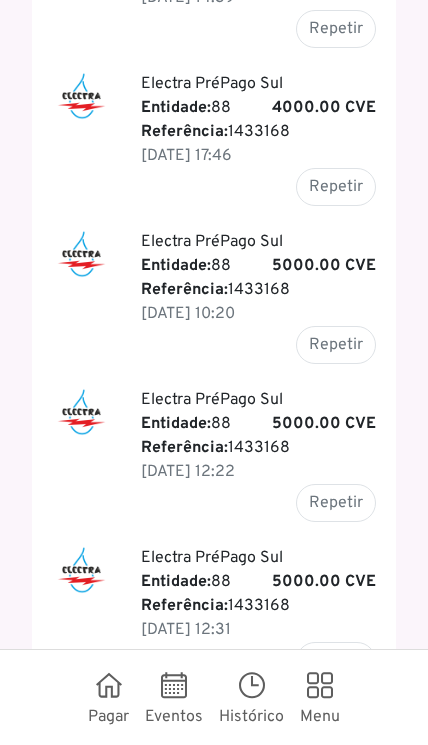 click on "5000.00 CVE" at bounding box center [324, 266] 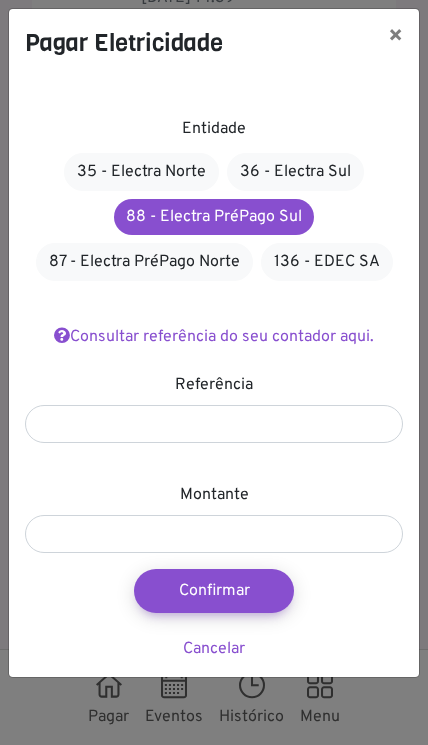 click on "×" at bounding box center [395, 37] 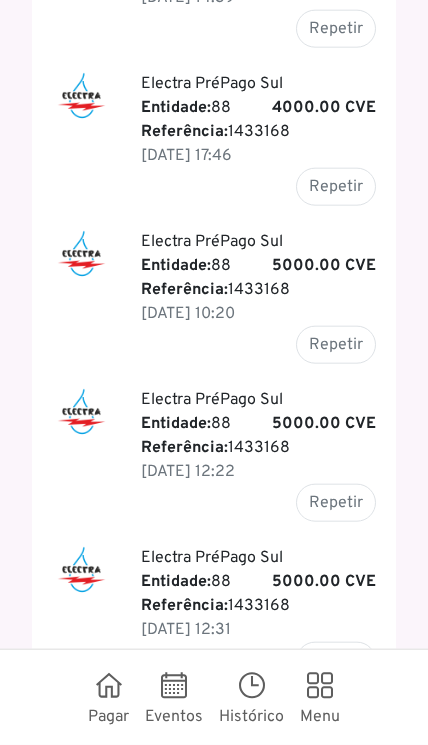 scroll, scrollTop: 82, scrollLeft: 0, axis: vertical 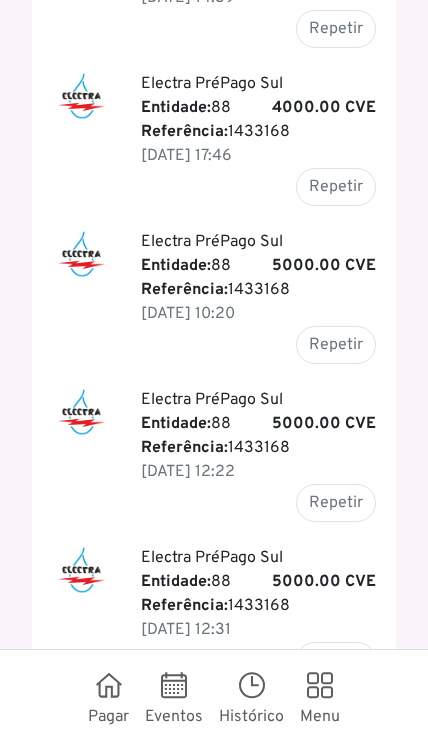 click on "Repetir" at bounding box center (336, 661) 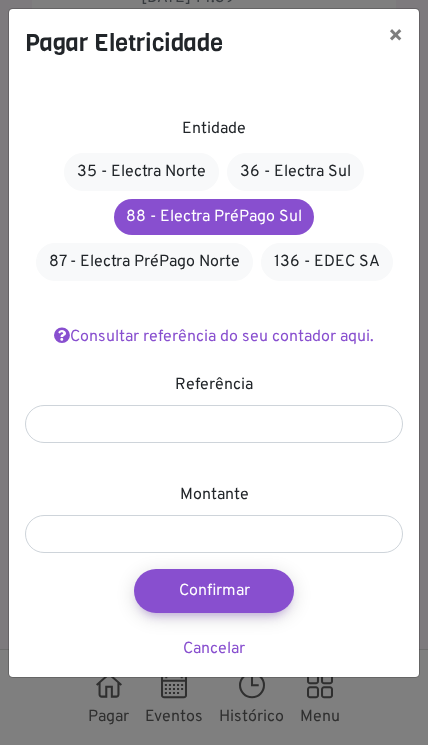 click on "×" at bounding box center [395, 37] 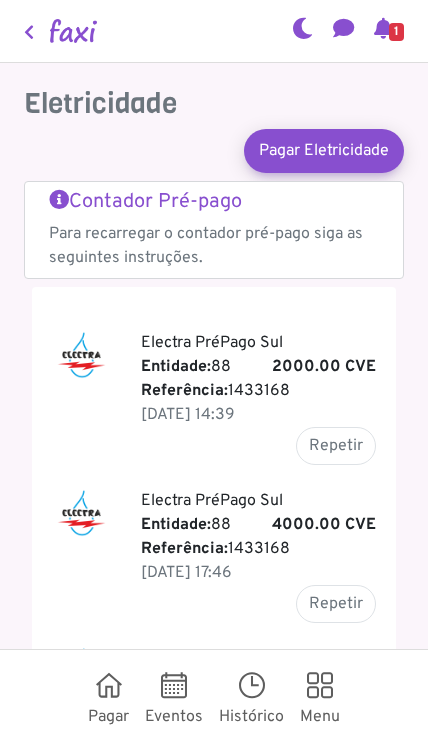 scroll, scrollTop: 0, scrollLeft: 0, axis: both 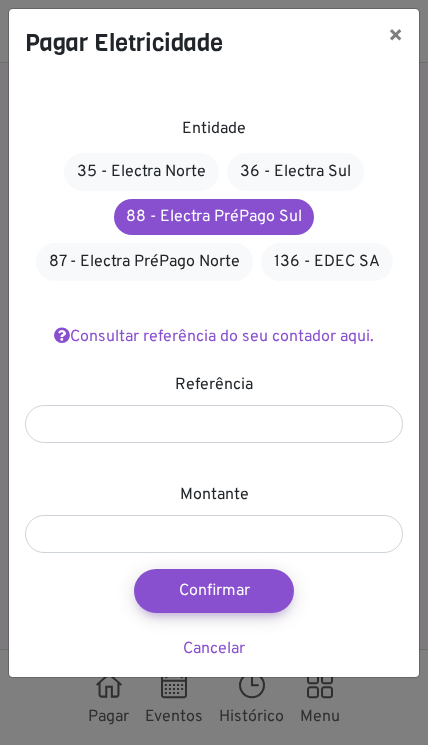 click on "×" at bounding box center (395, 37) 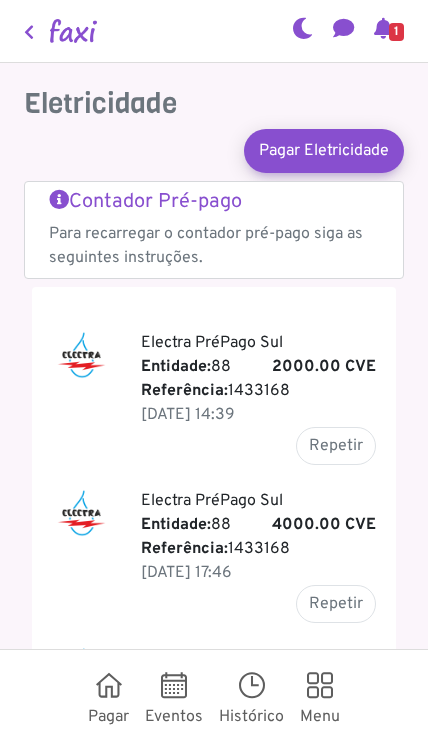 click on "4000.00 CVE" at bounding box center (324, 525) 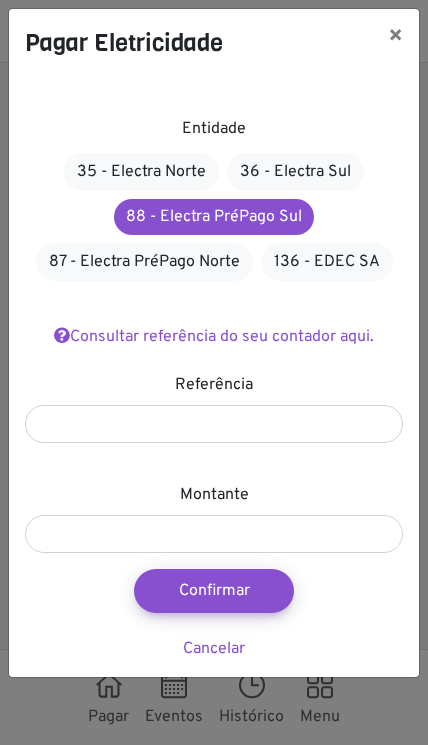 click on "×" at bounding box center [395, 37] 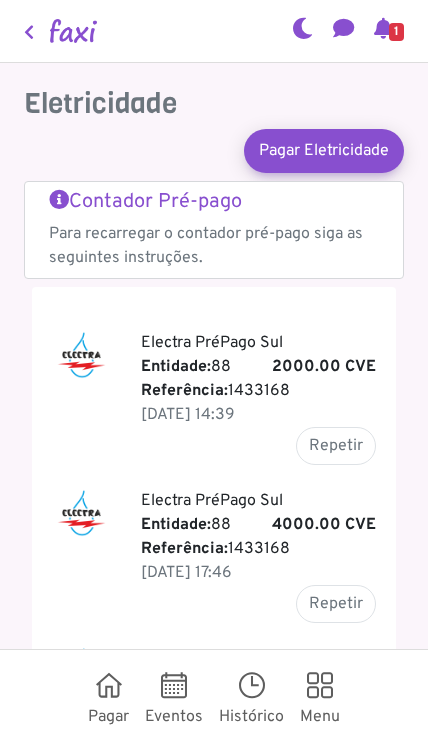 click on "Electra PréPago Sul
2000.00 CVE" at bounding box center [259, 343] 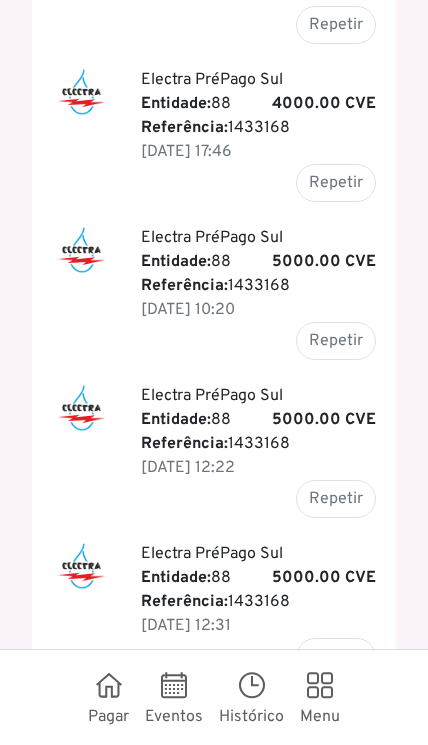 scroll, scrollTop: 418, scrollLeft: 0, axis: vertical 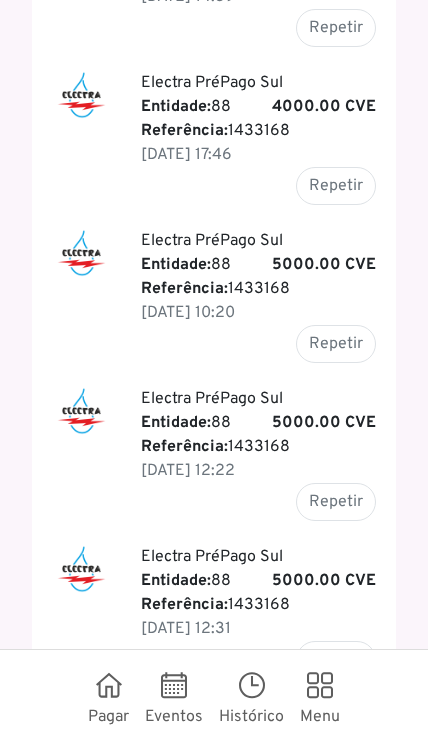 click at bounding box center (252, 691) 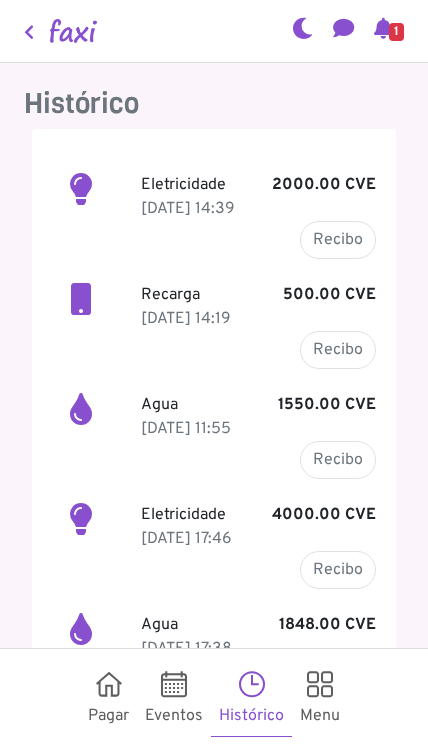 click on "Recibo" at bounding box center (338, 240) 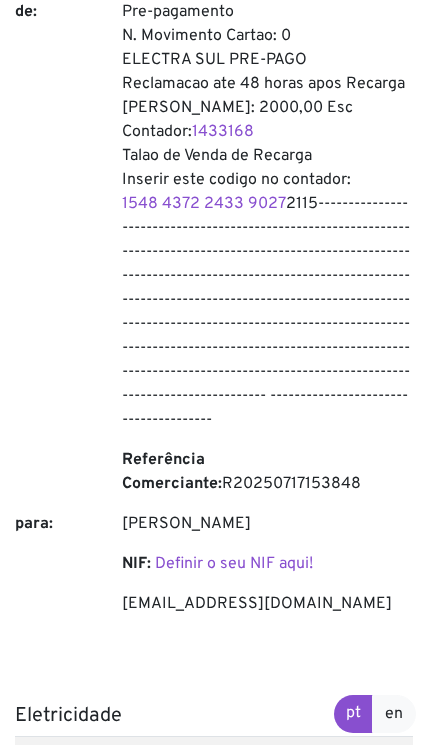 scroll, scrollTop: 308, scrollLeft: 0, axis: vertical 